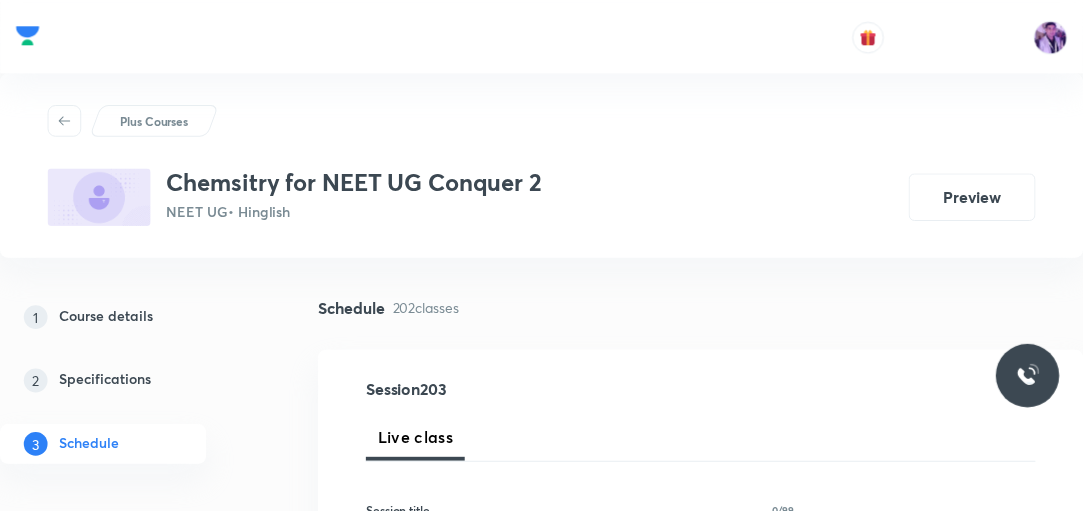 scroll, scrollTop: 0, scrollLeft: 0, axis: both 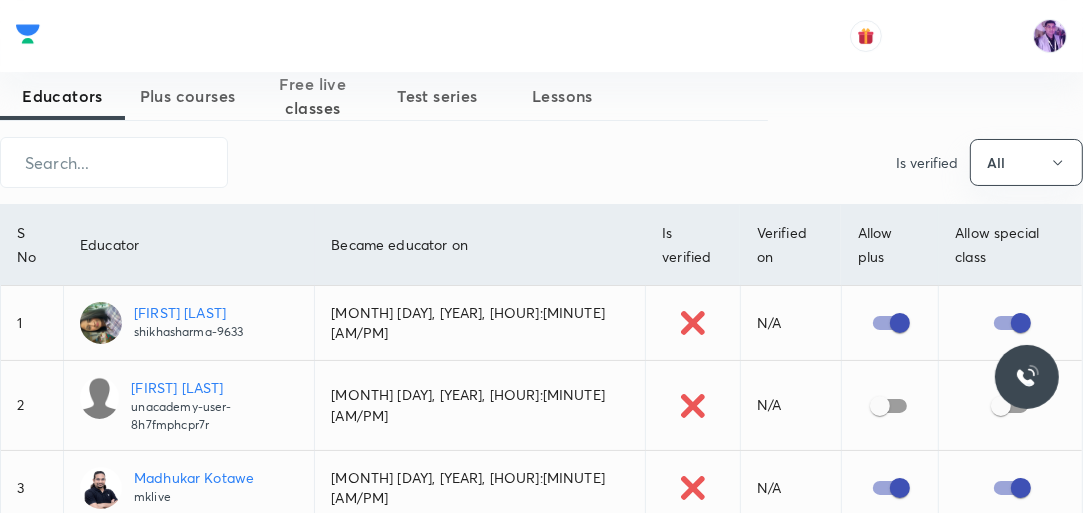 click on "Plus courses" at bounding box center (187, 96) 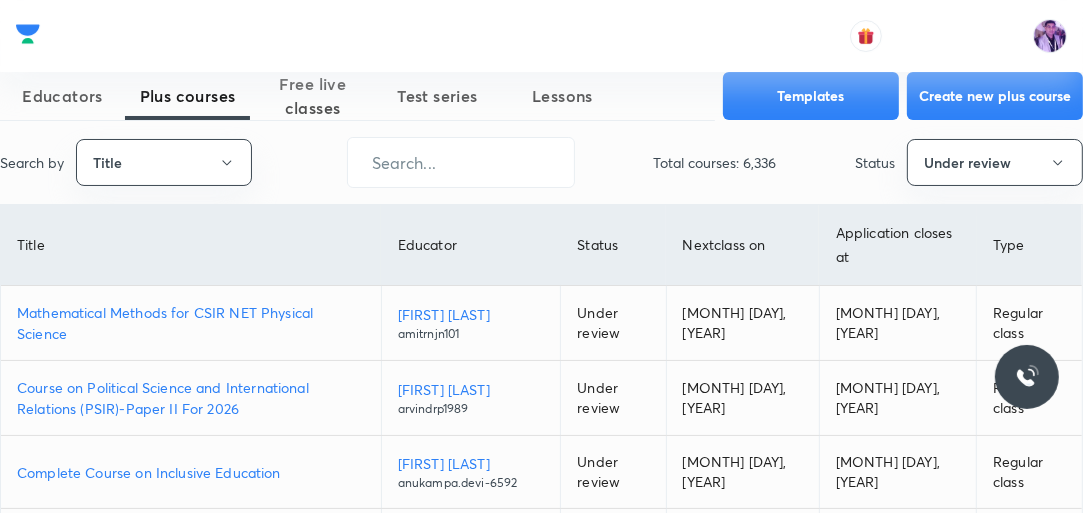 click on "Mathematical Methods for CSIR NET Physical Science" at bounding box center (191, 323) 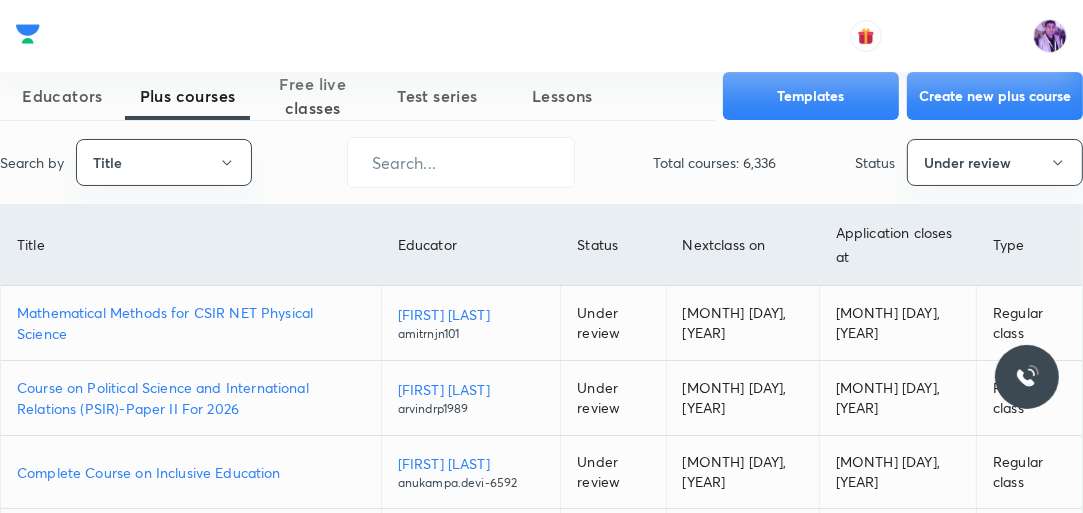 click on "Mathematical Methods for CSIR NET Physical Science" at bounding box center (191, 323) 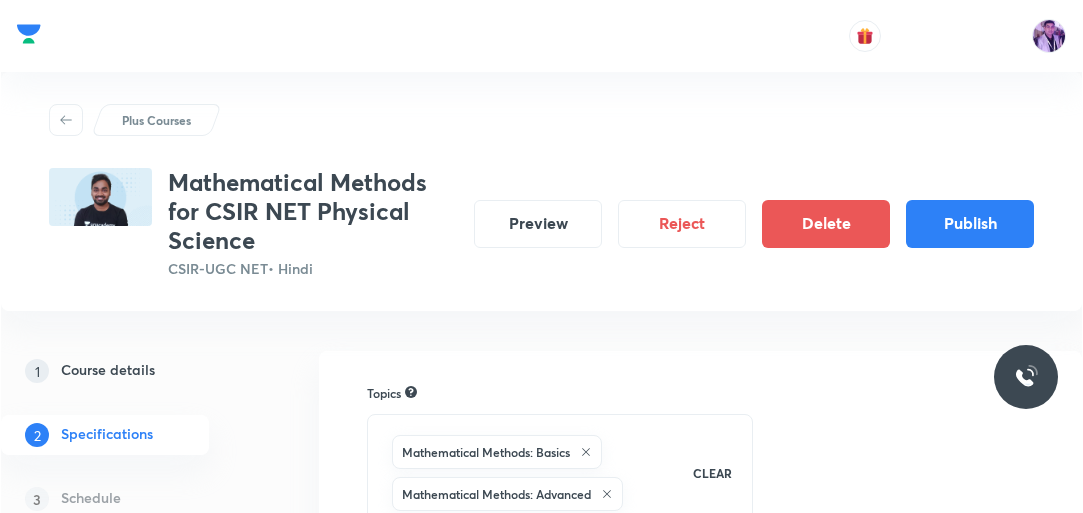 scroll, scrollTop: 0, scrollLeft: 0, axis: both 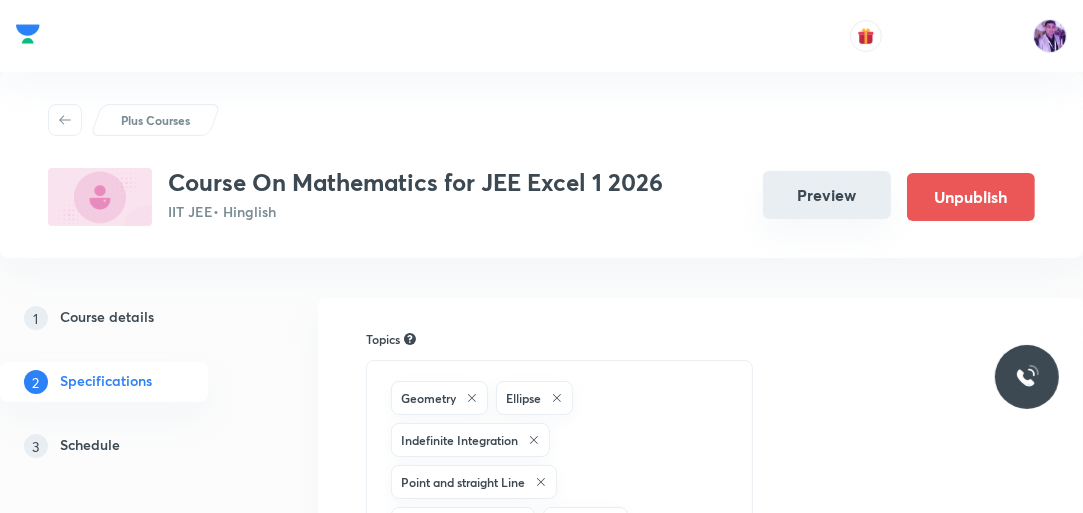 click on "Preview" at bounding box center (827, 195) 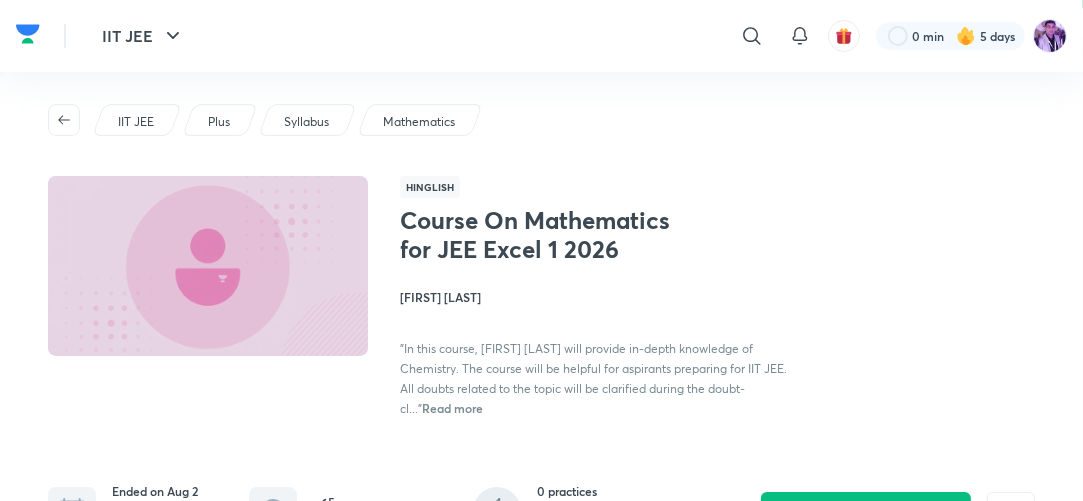 drag, startPoint x: 588, startPoint y: 246, endPoint x: 605, endPoint y: 235, distance: 20.248457 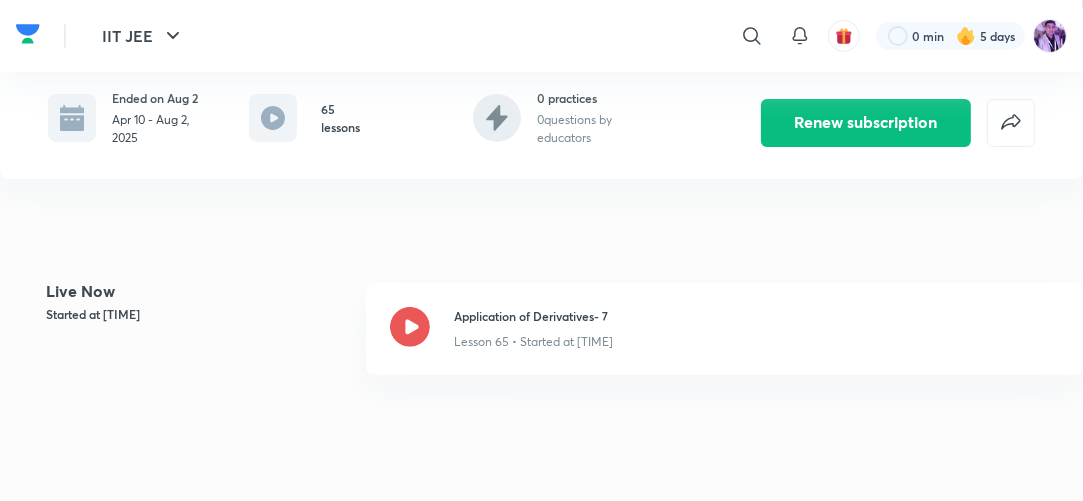 scroll, scrollTop: 400, scrollLeft: 0, axis: vertical 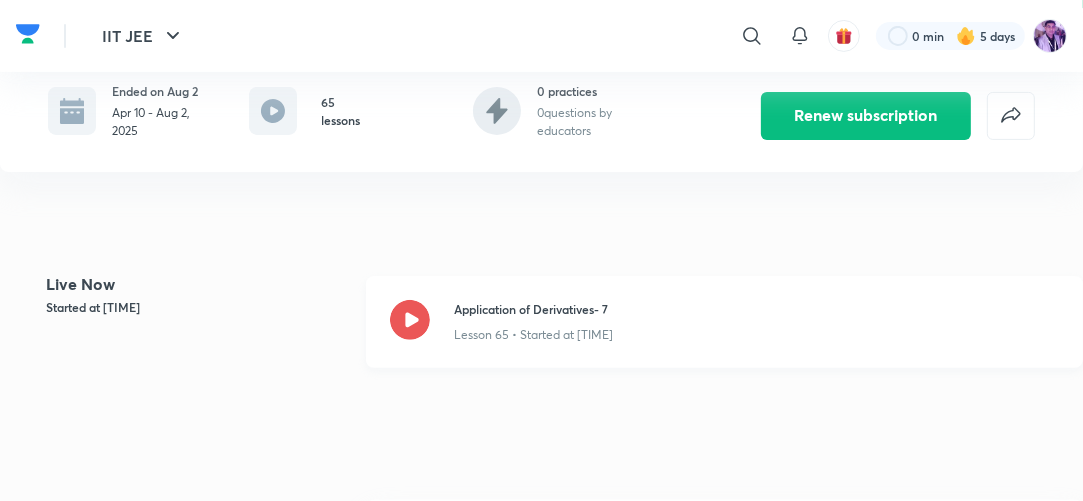 click 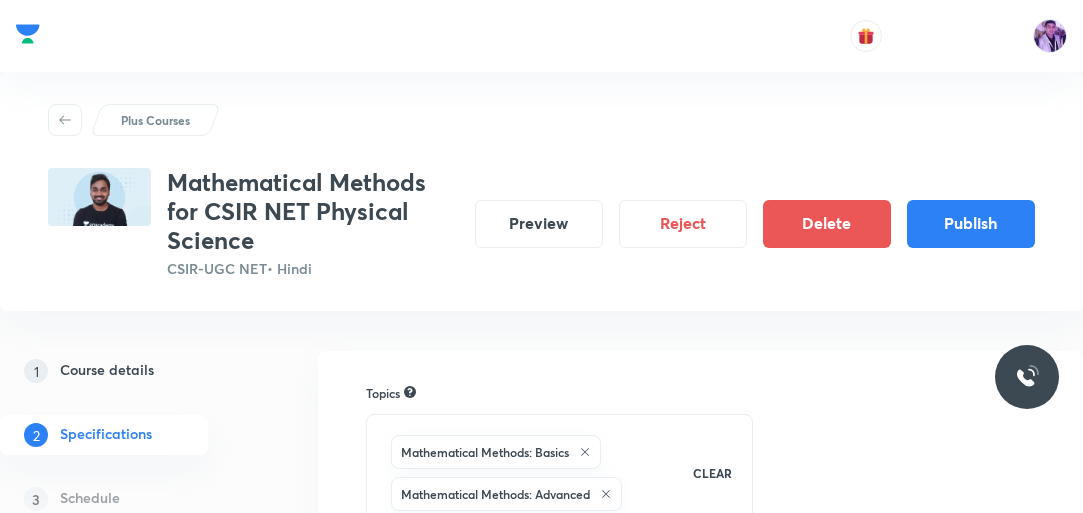 scroll, scrollTop: 0, scrollLeft: 0, axis: both 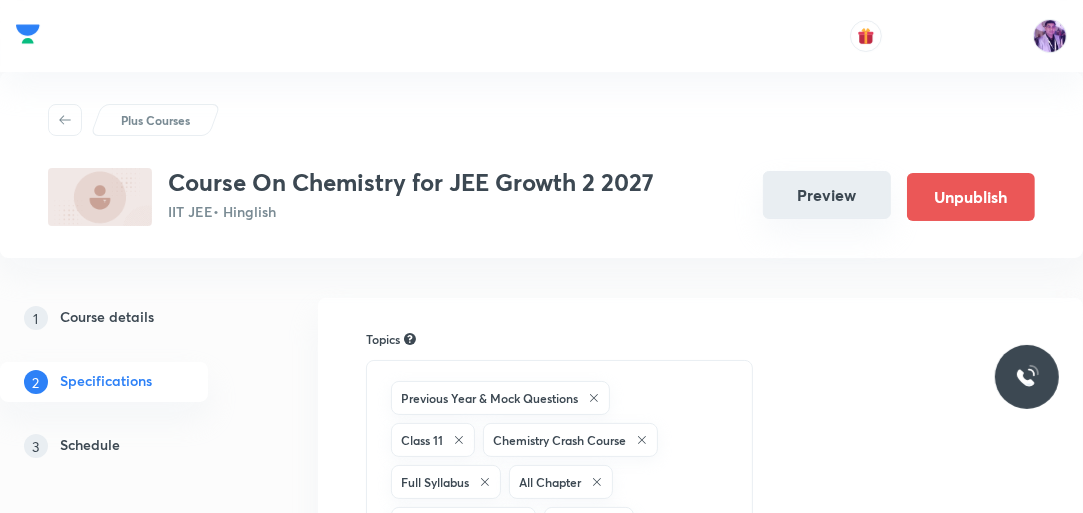 click on "Preview" at bounding box center [827, 195] 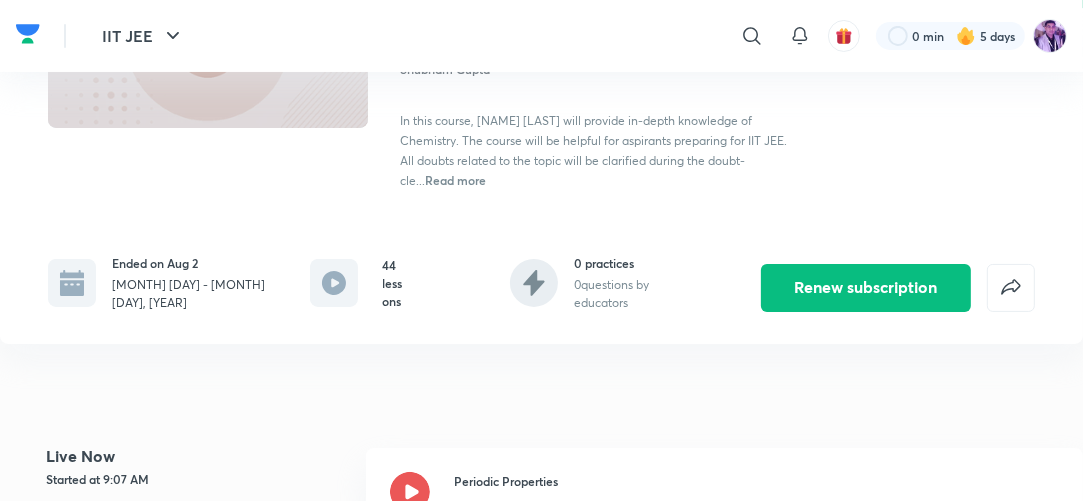 scroll, scrollTop: 320, scrollLeft: 0, axis: vertical 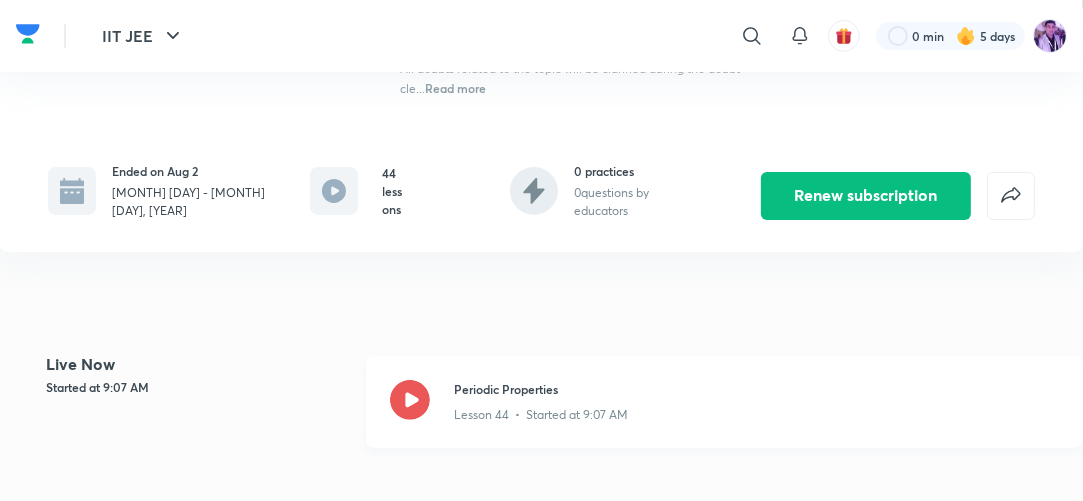 click 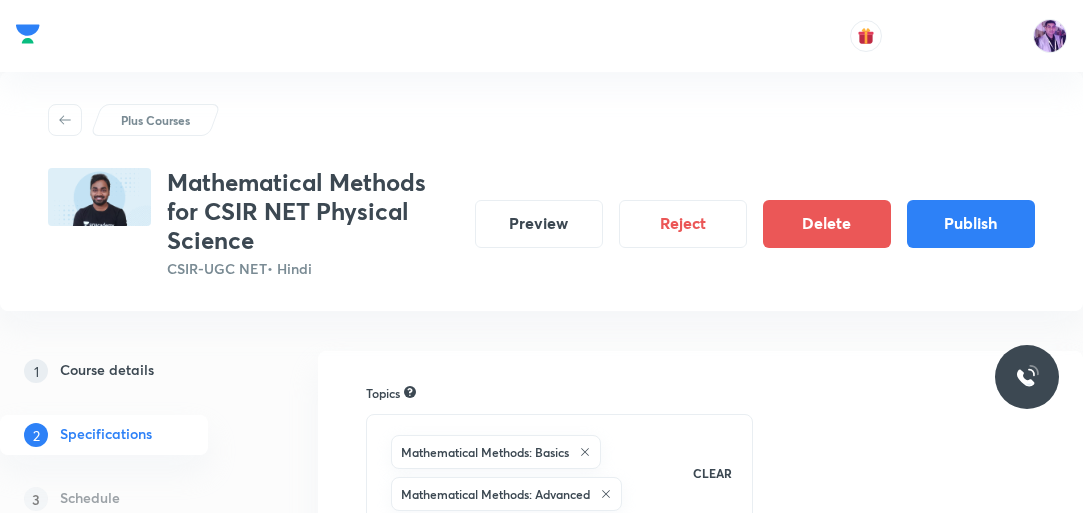 scroll, scrollTop: 0, scrollLeft: 0, axis: both 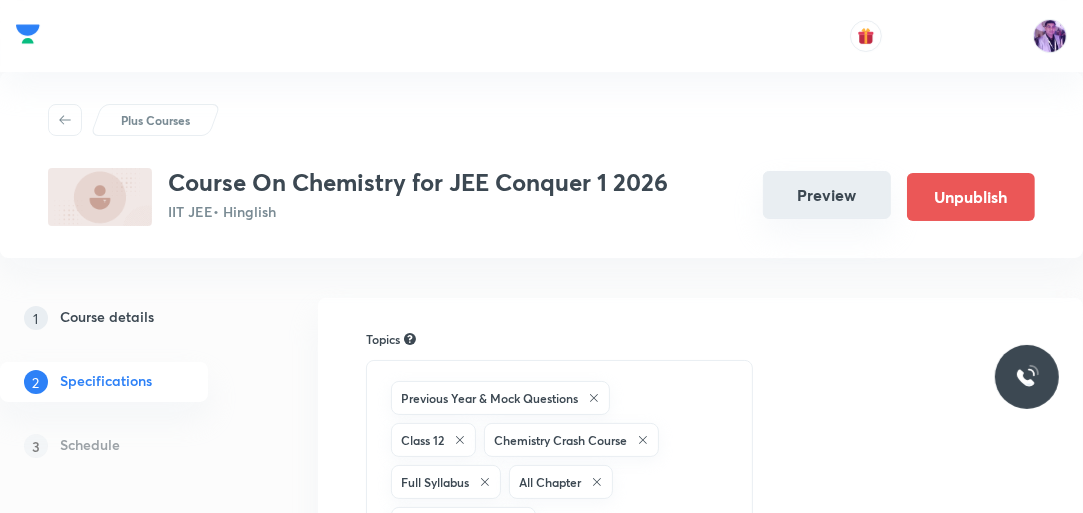 click on "Preview" at bounding box center [827, 195] 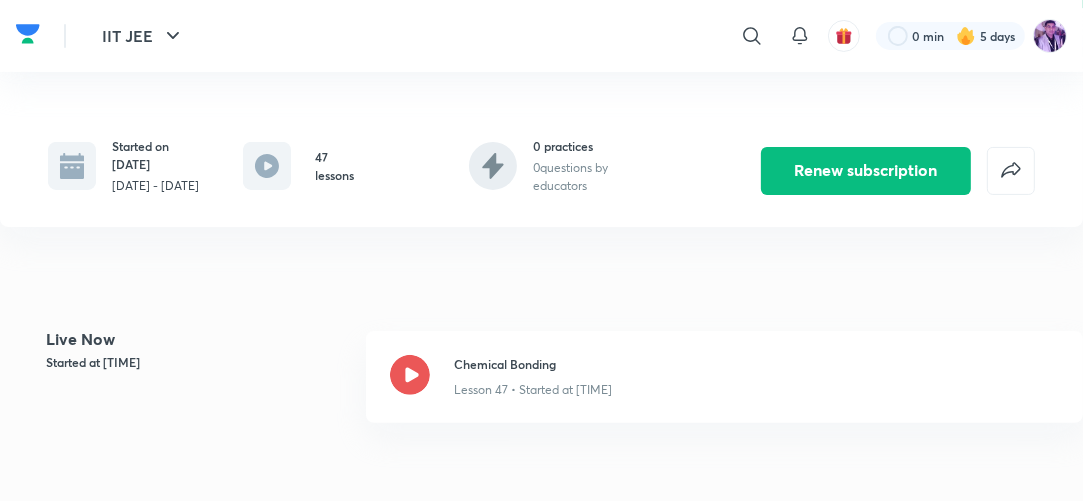 scroll, scrollTop: 480, scrollLeft: 0, axis: vertical 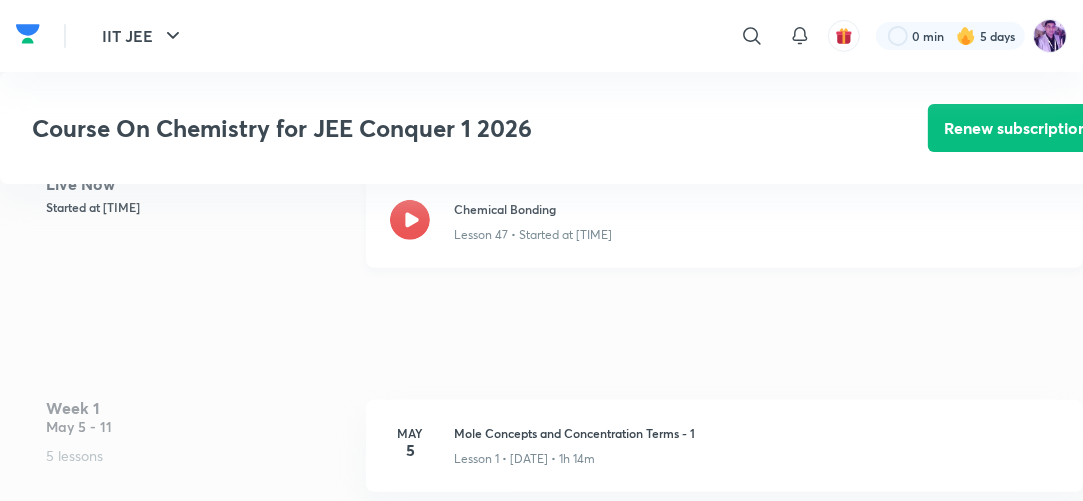 click 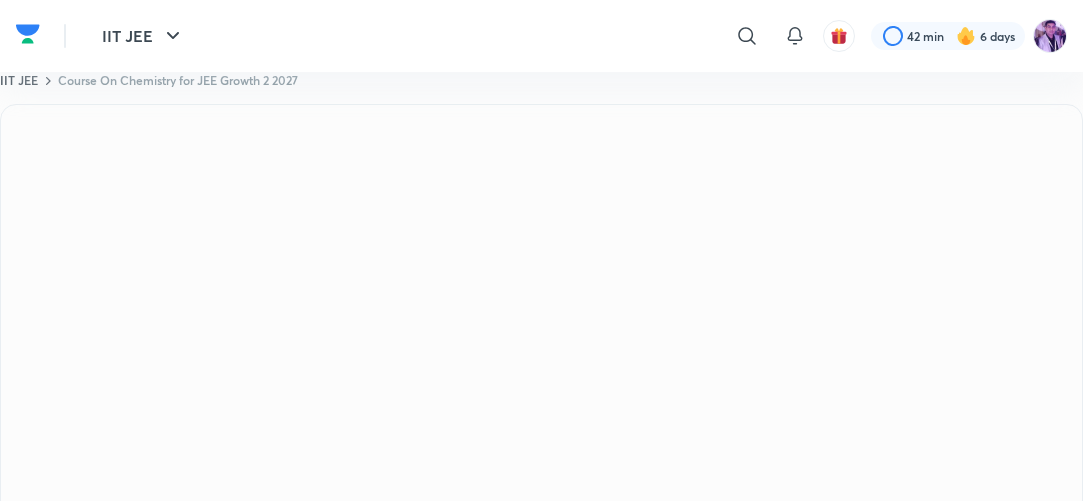 scroll, scrollTop: 0, scrollLeft: 0, axis: both 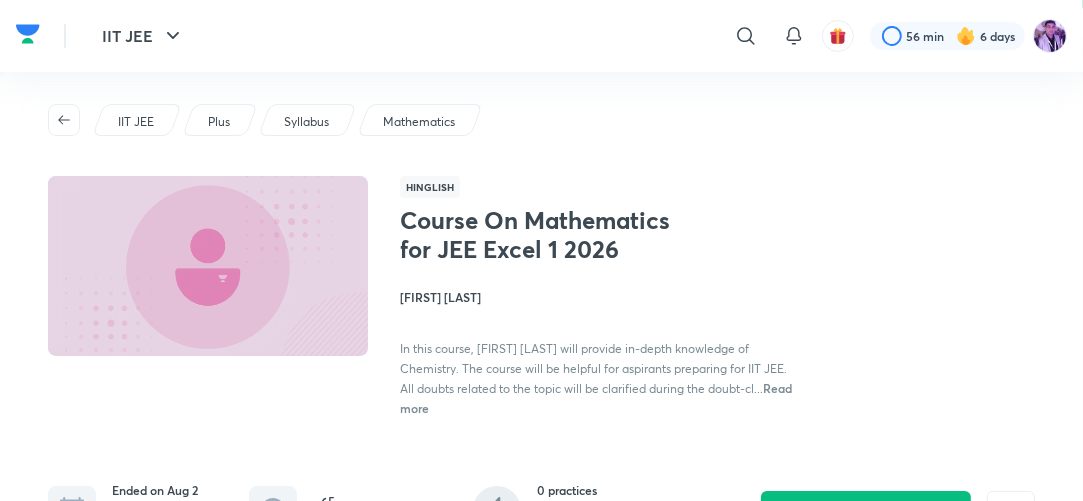 click on "Course On Mathematics for JEE Excel 1 2026" at bounding box center (544, 235) 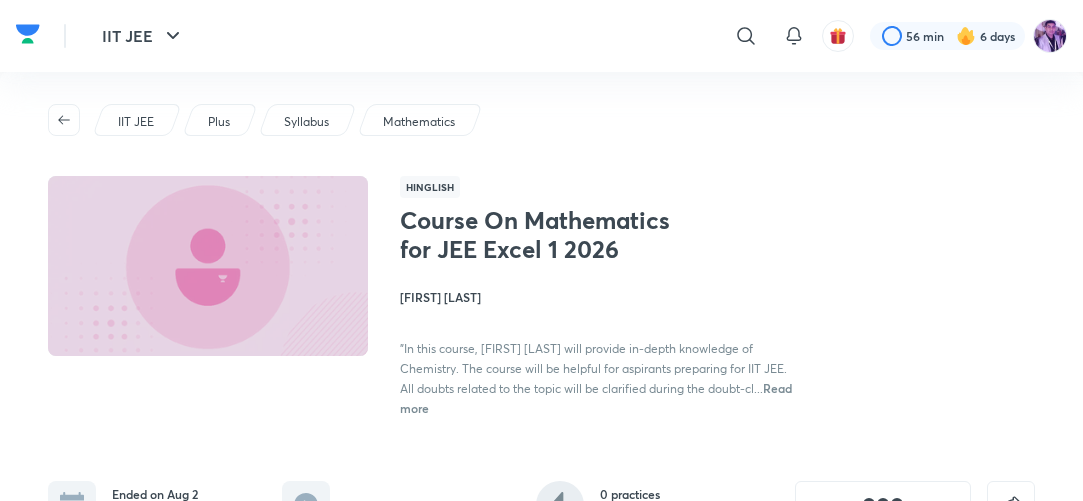 scroll, scrollTop: 0, scrollLeft: 0, axis: both 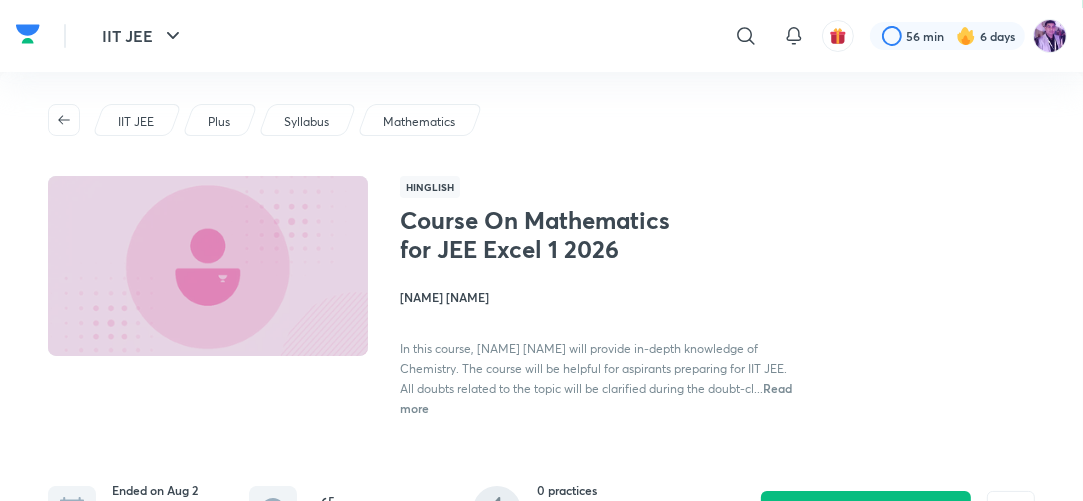 click at bounding box center (208, 266) 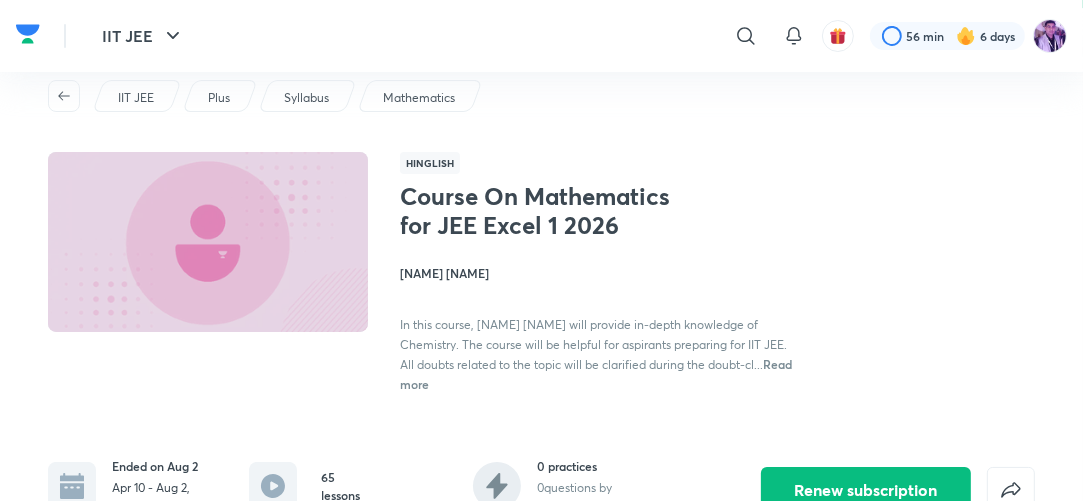 scroll, scrollTop: 0, scrollLeft: 0, axis: both 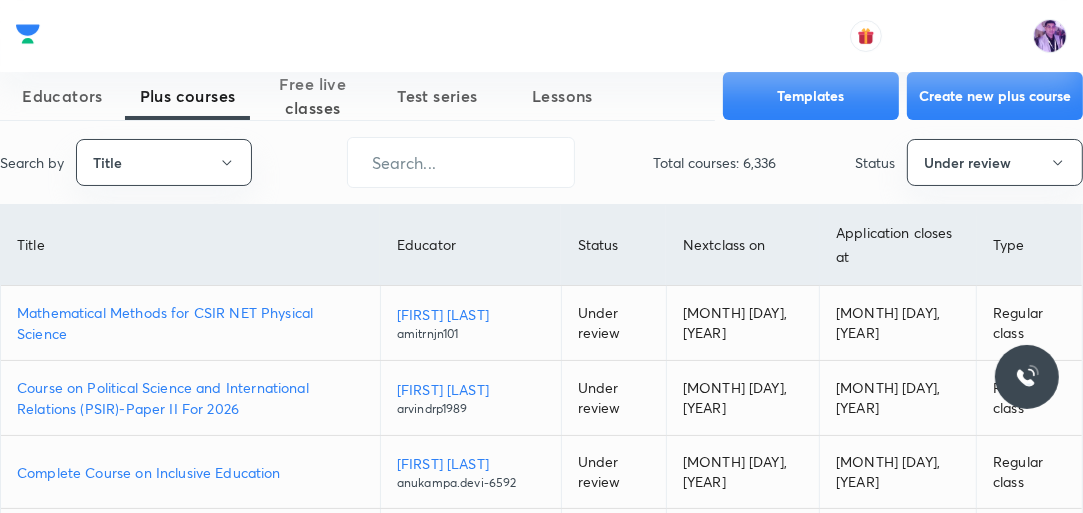 click on "Mathematical Methods for CSIR NET Physical Science" at bounding box center (190, 323) 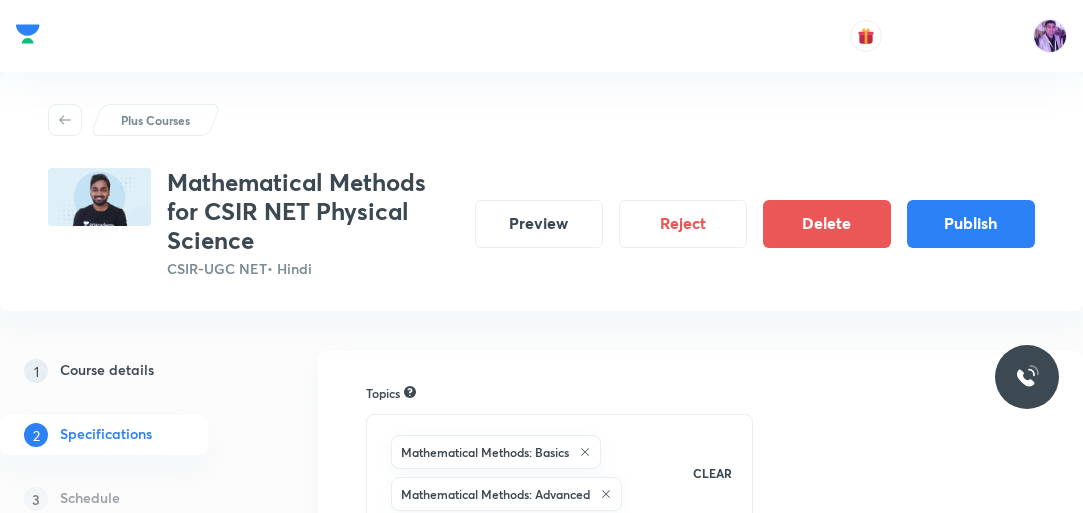 scroll, scrollTop: 0, scrollLeft: 0, axis: both 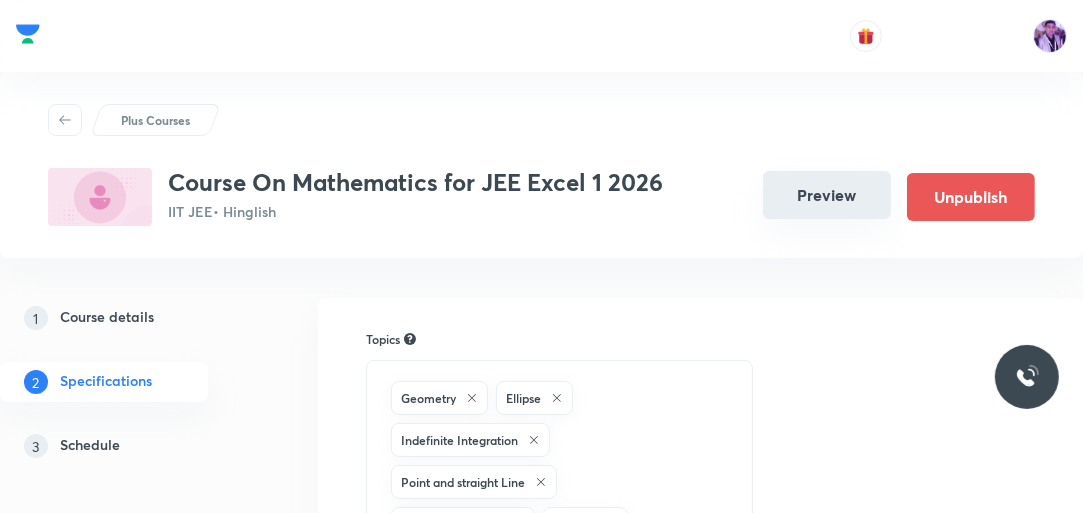 click on "Preview" at bounding box center [827, 195] 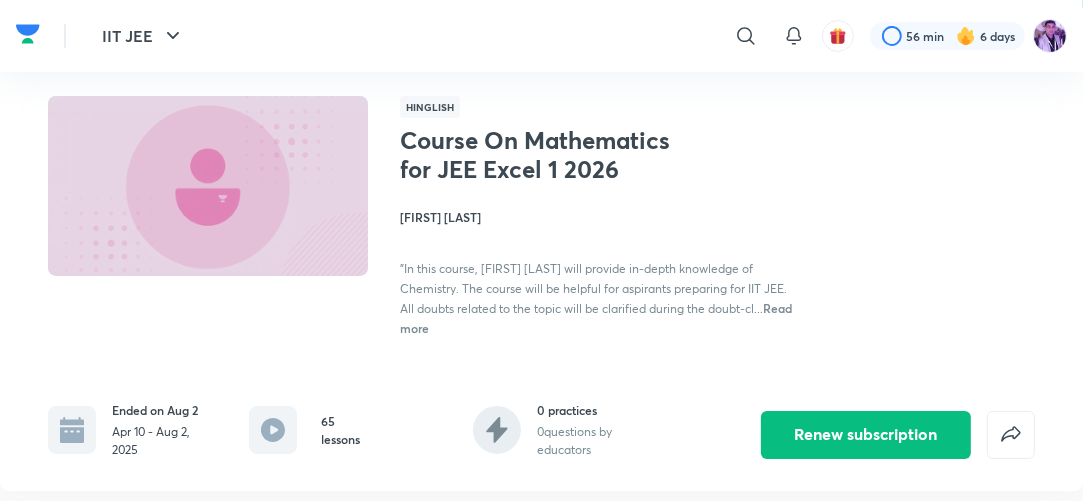scroll, scrollTop: 0, scrollLeft: 0, axis: both 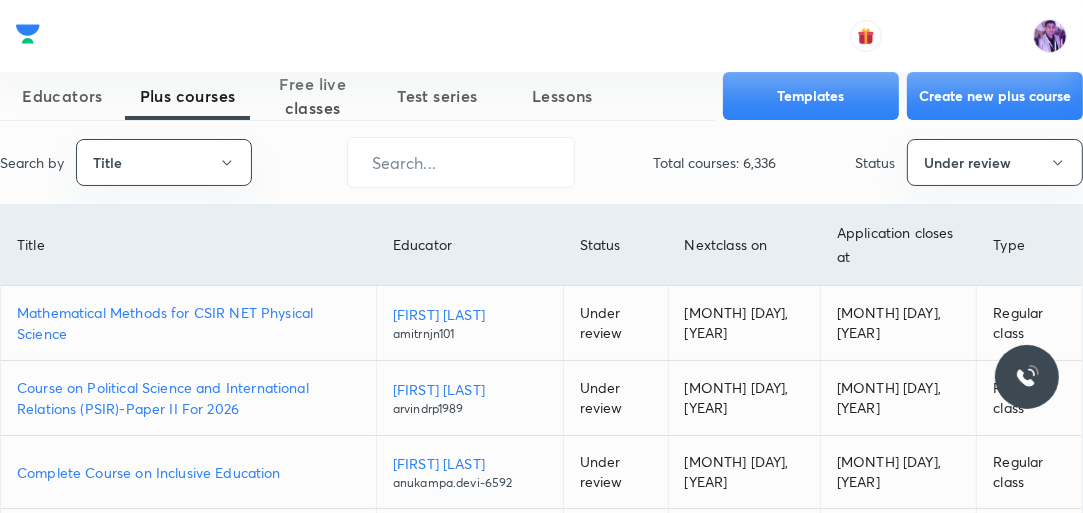 click on "Mathematical Methods for CSIR NET Physical Science" at bounding box center (188, 323) 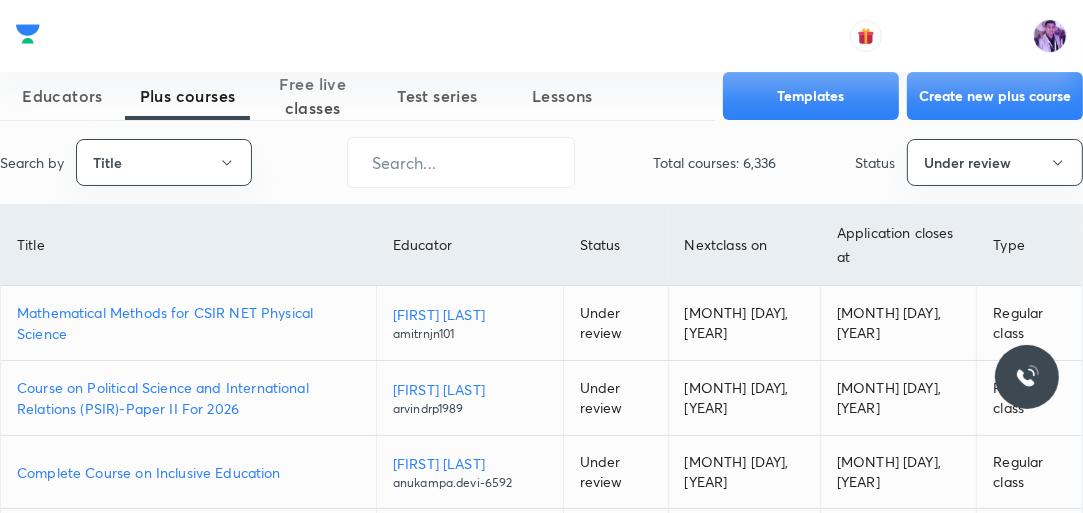 click on "Mathematical Methods for CSIR NET Physical Science" at bounding box center (188, 323) 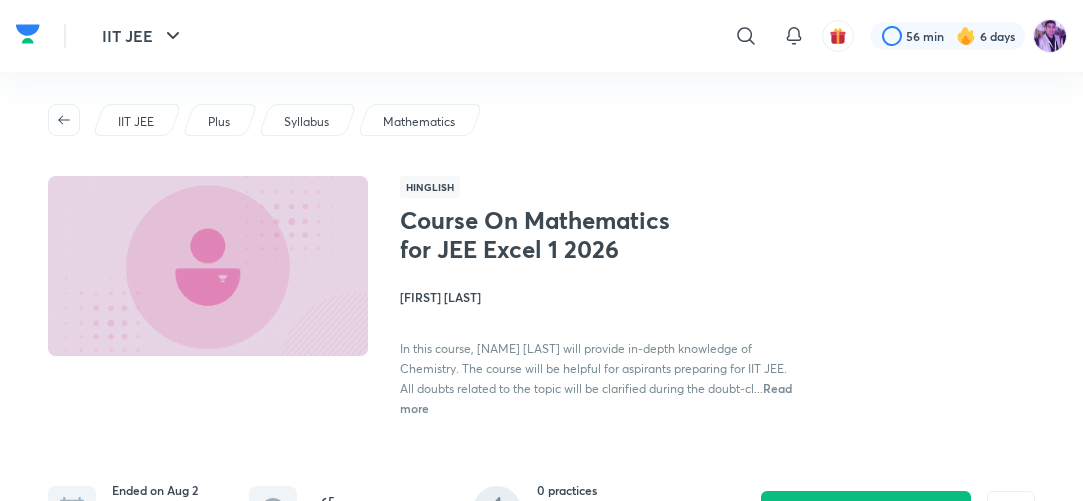 scroll, scrollTop: 0, scrollLeft: 0, axis: both 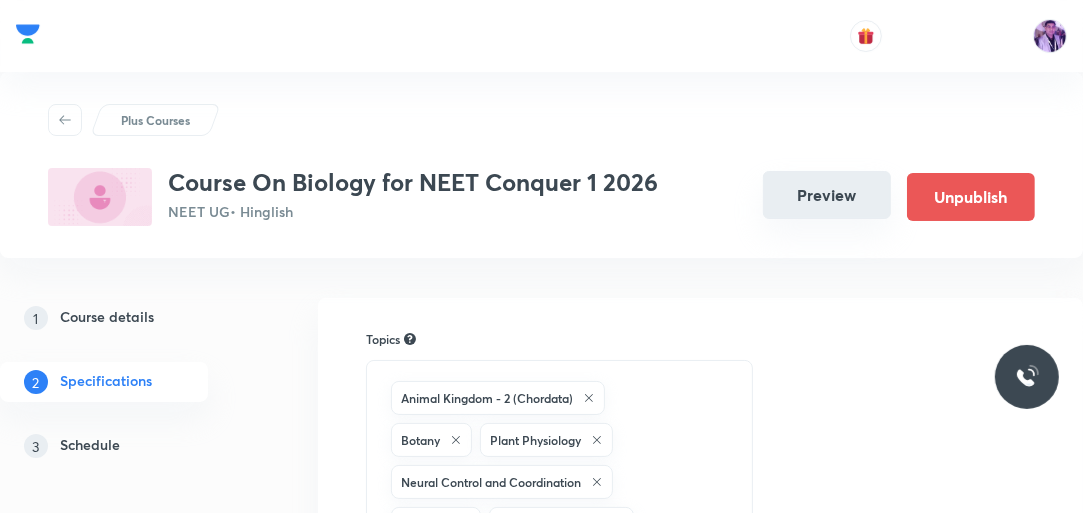 click on "Preview" at bounding box center [827, 195] 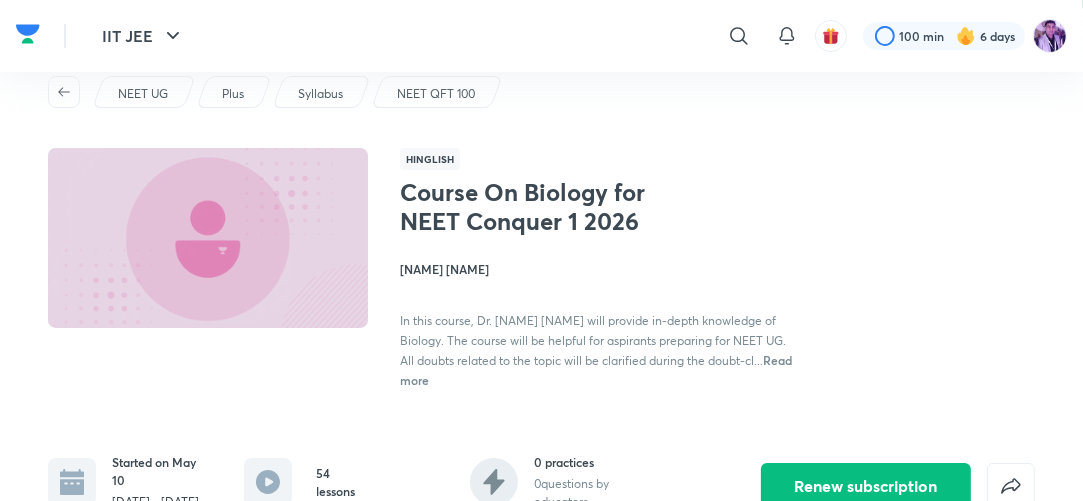 scroll, scrollTop: 0, scrollLeft: 0, axis: both 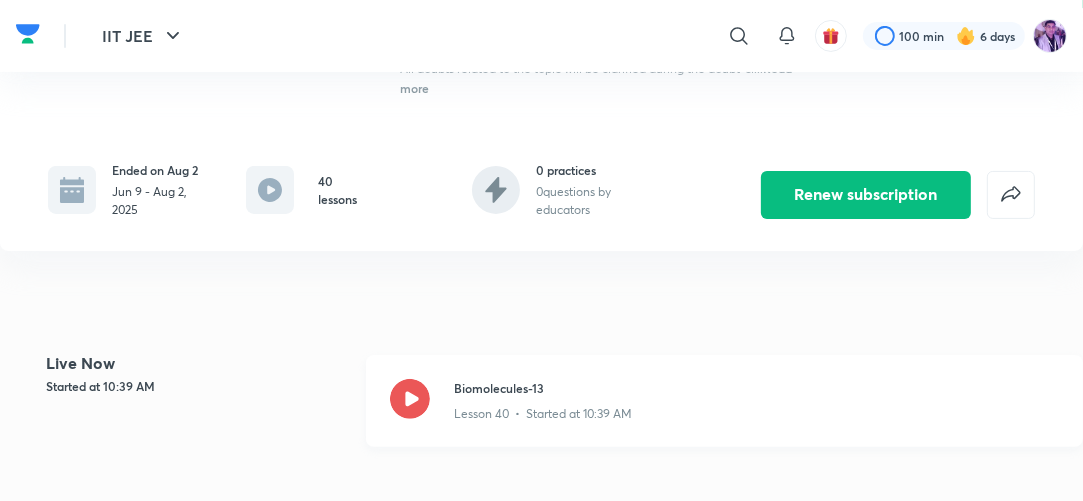 click 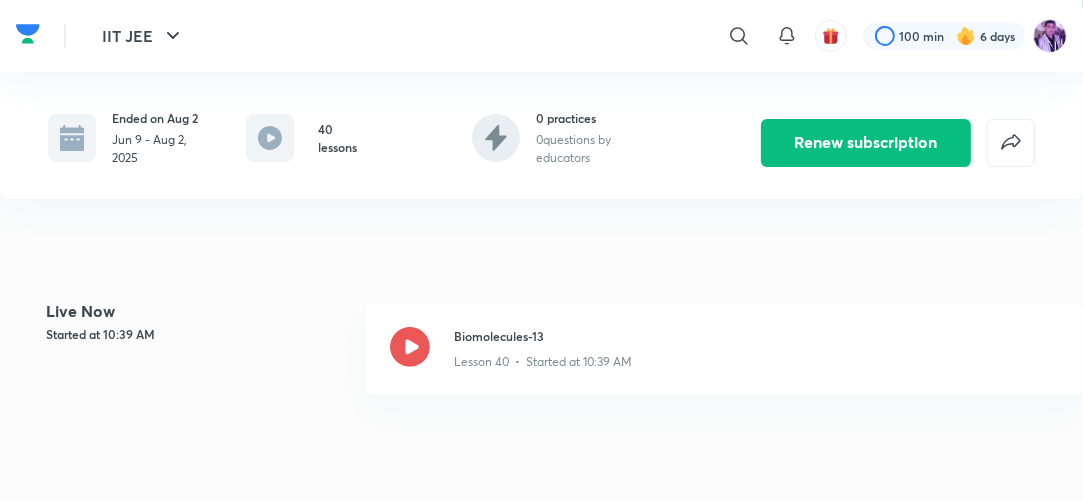 scroll, scrollTop: 400, scrollLeft: 0, axis: vertical 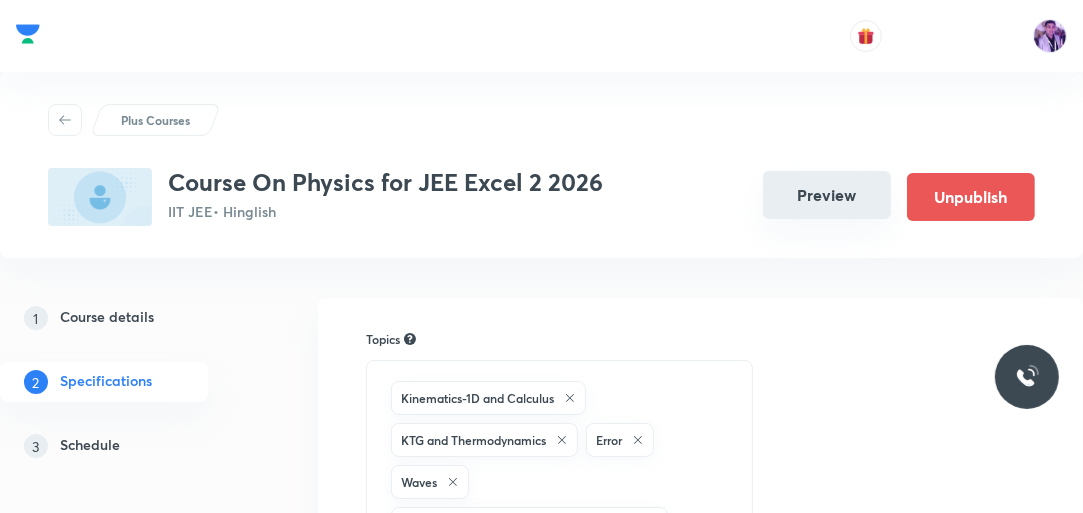 click on "Preview" at bounding box center [827, 195] 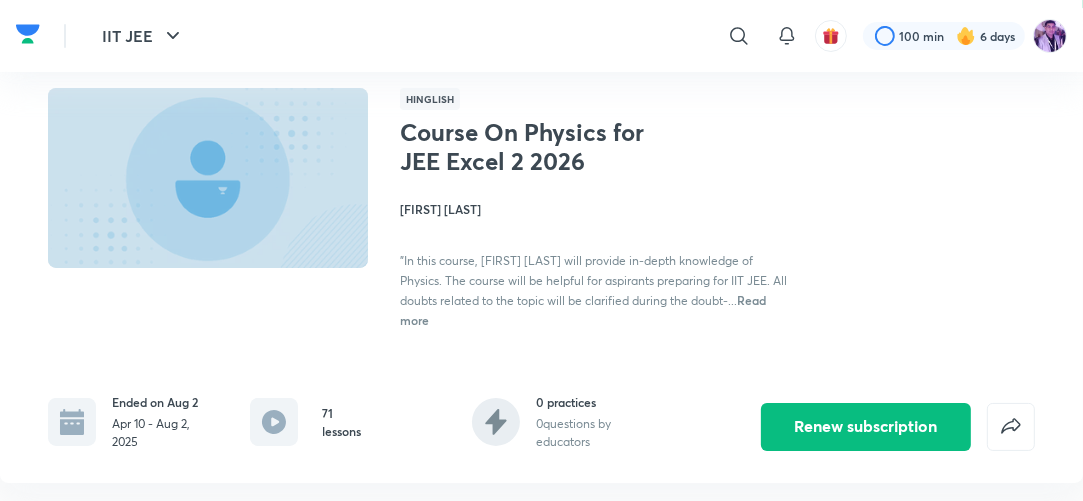 scroll, scrollTop: 240, scrollLeft: 0, axis: vertical 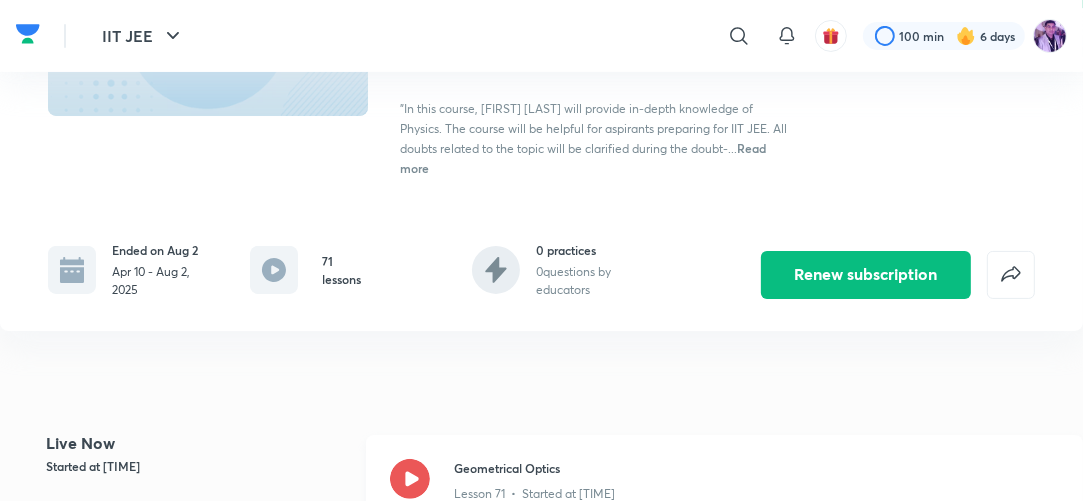 click 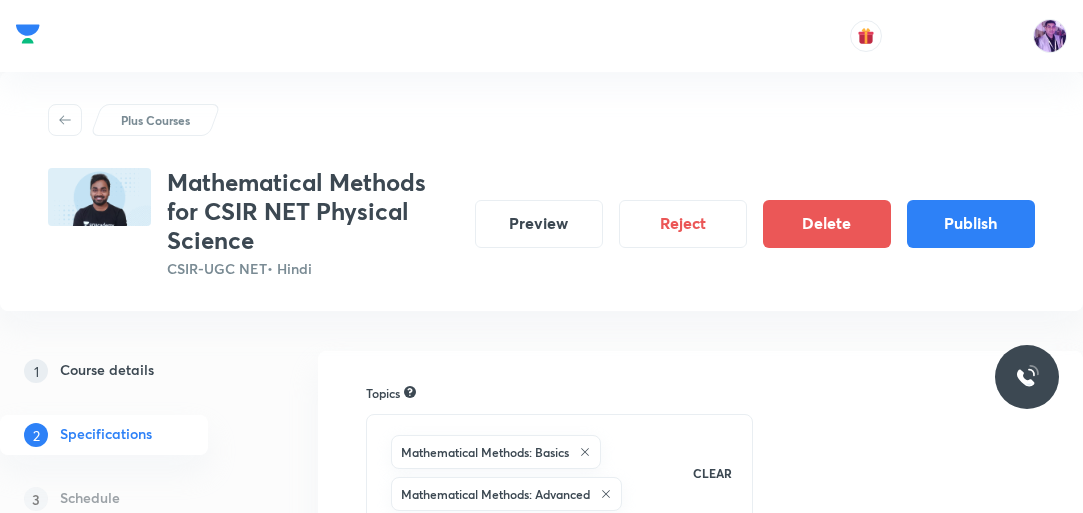 scroll, scrollTop: 0, scrollLeft: 0, axis: both 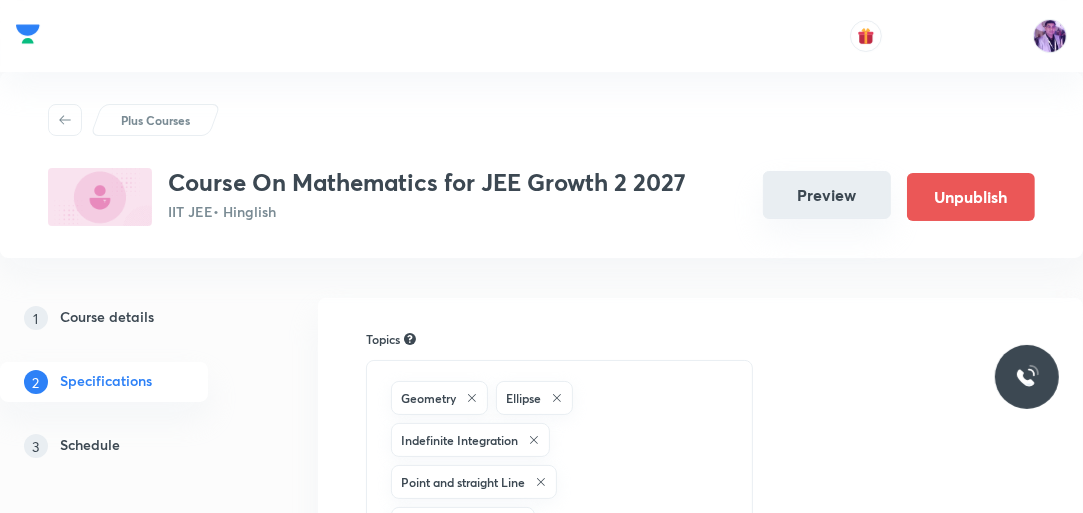 click on "Preview" at bounding box center [827, 195] 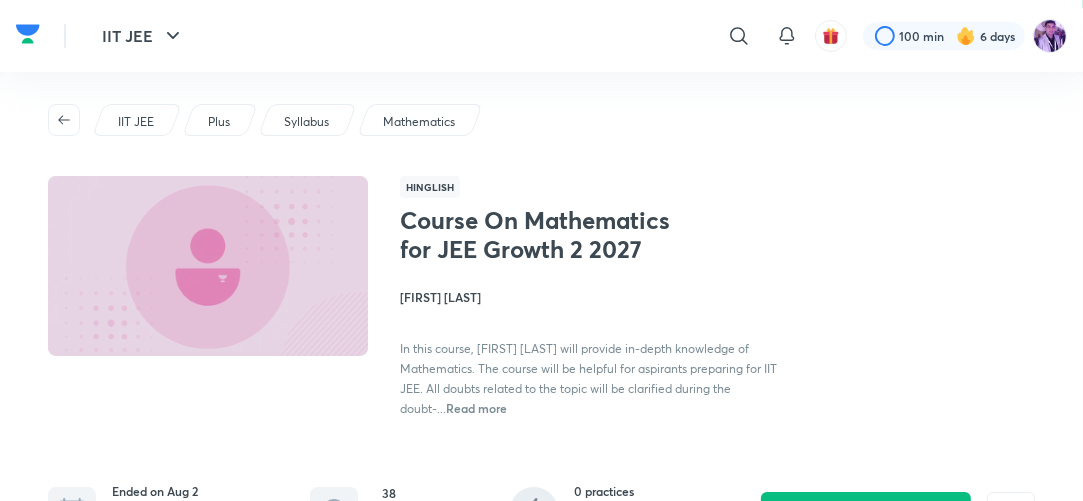 click on "Course On Mathematics for JEE Growth 2 2027" at bounding box center (544, 235) 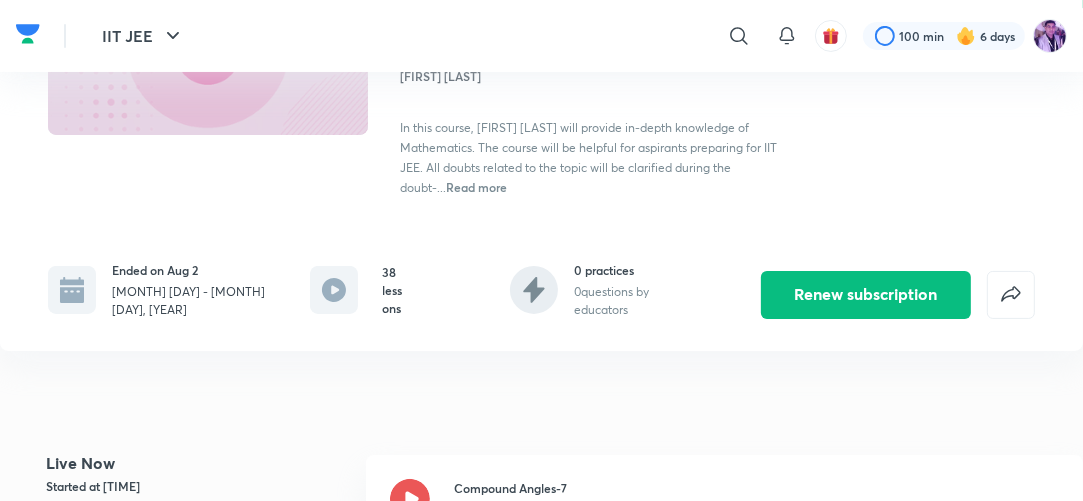 scroll, scrollTop: 320, scrollLeft: 0, axis: vertical 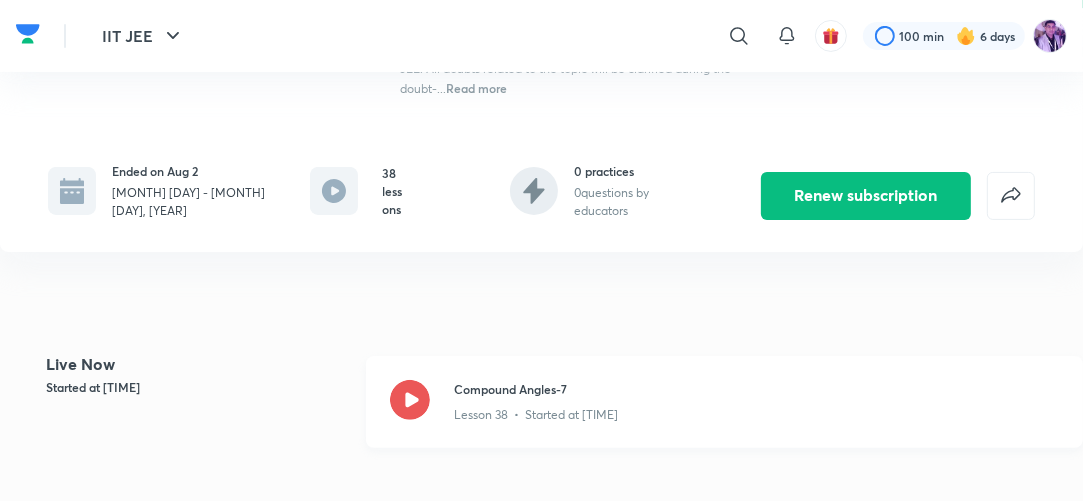 click 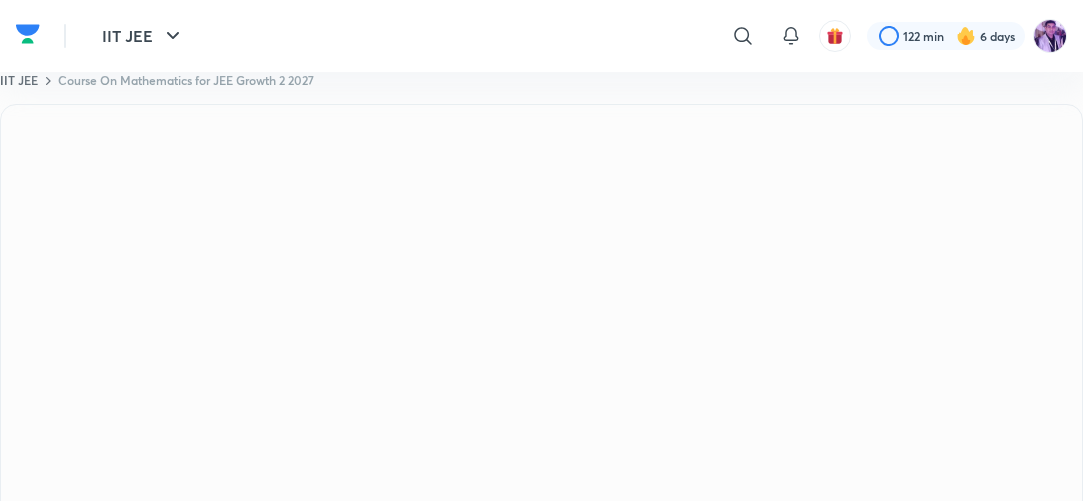 scroll, scrollTop: 0, scrollLeft: 0, axis: both 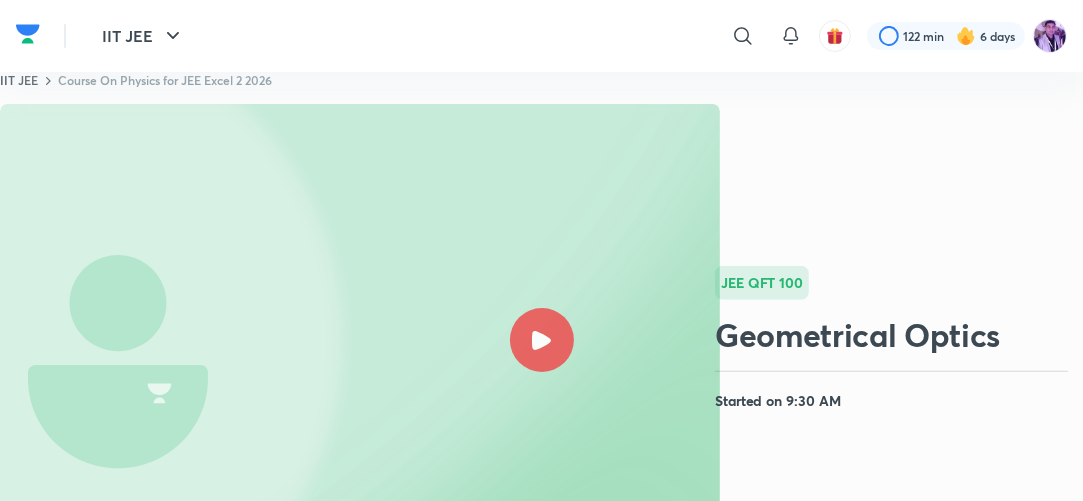 click at bounding box center (542, 340) 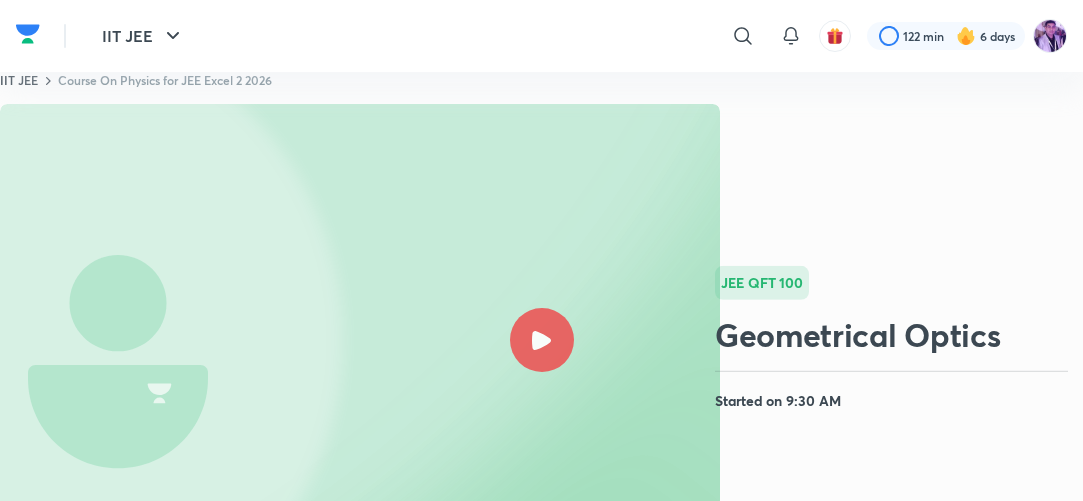 scroll, scrollTop: 0, scrollLeft: 0, axis: both 